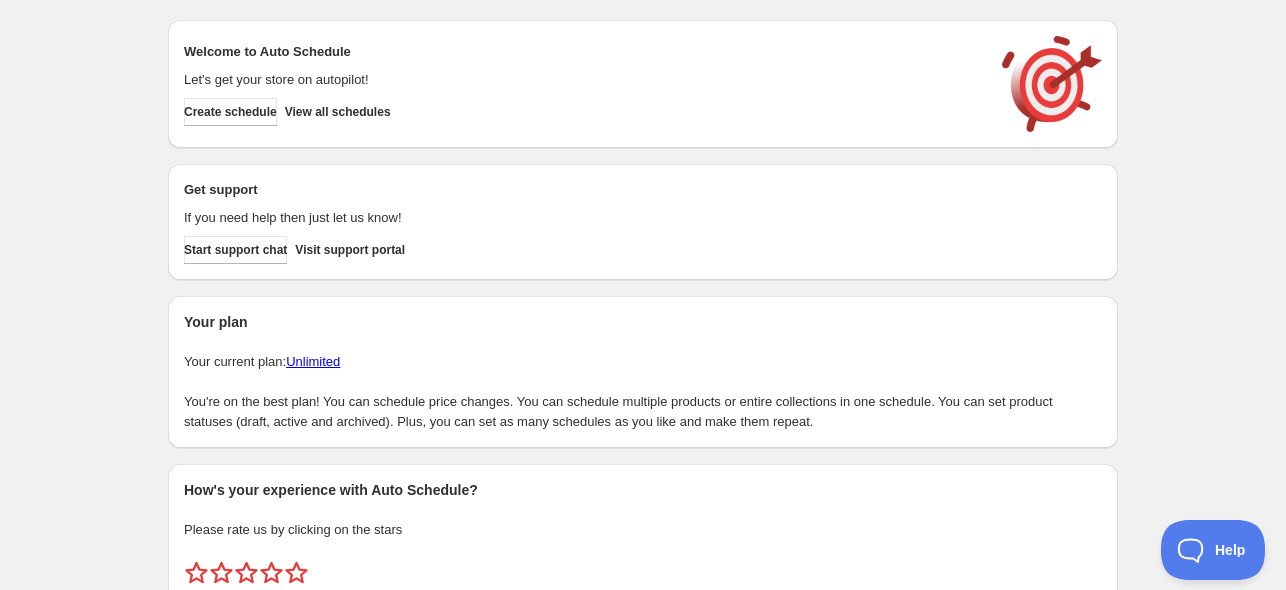 scroll, scrollTop: 0, scrollLeft: 0, axis: both 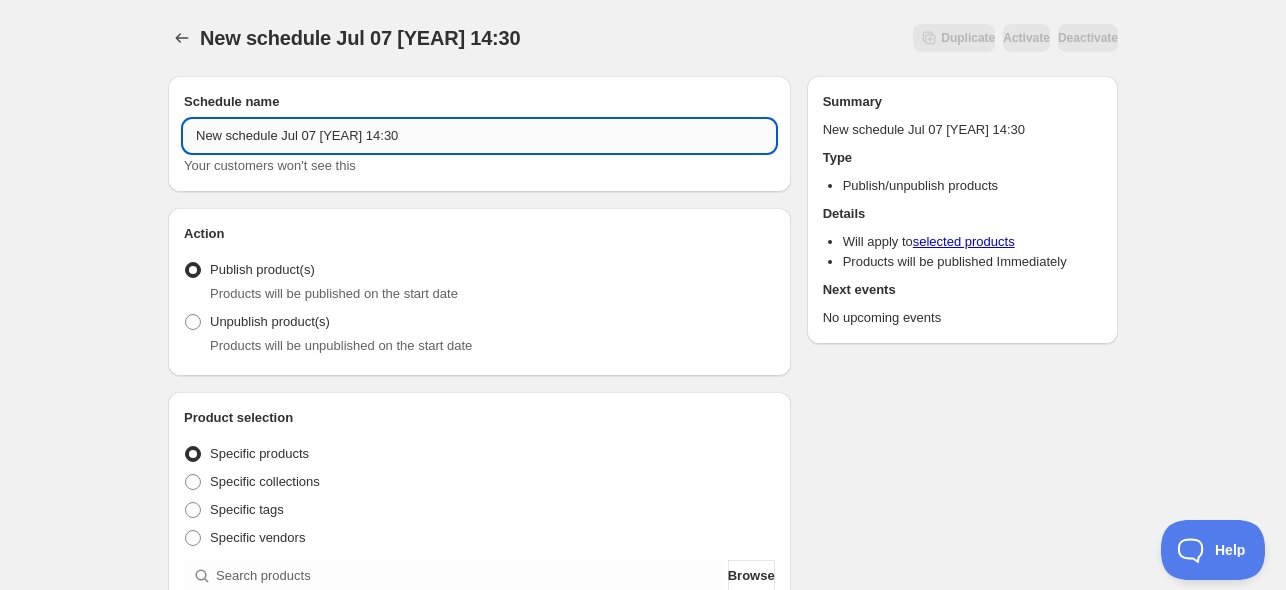 click on "New schedule Jul 07 [YEAR] 14:30" at bounding box center [479, 136] 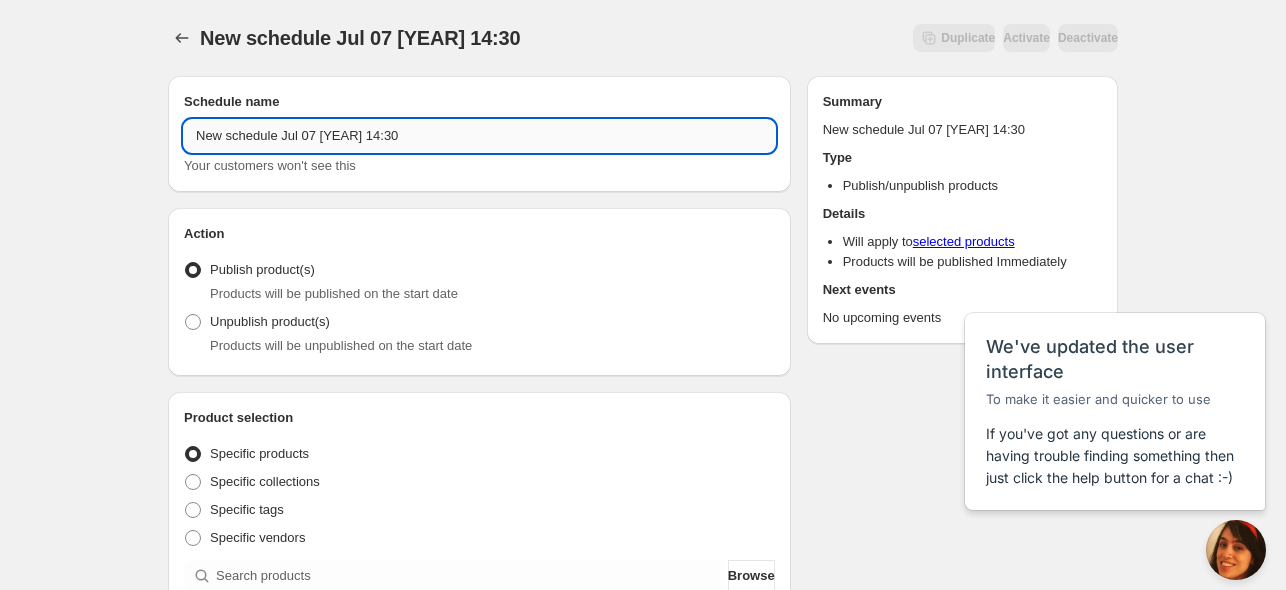 scroll, scrollTop: 0, scrollLeft: 0, axis: both 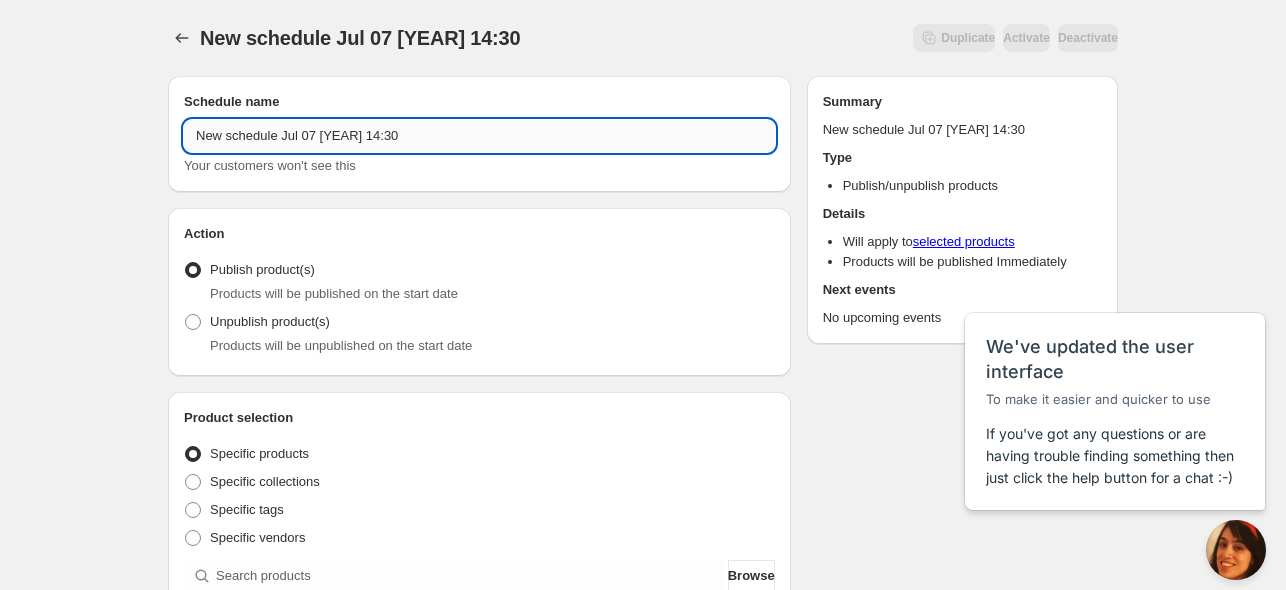 paste on "[DATE]" 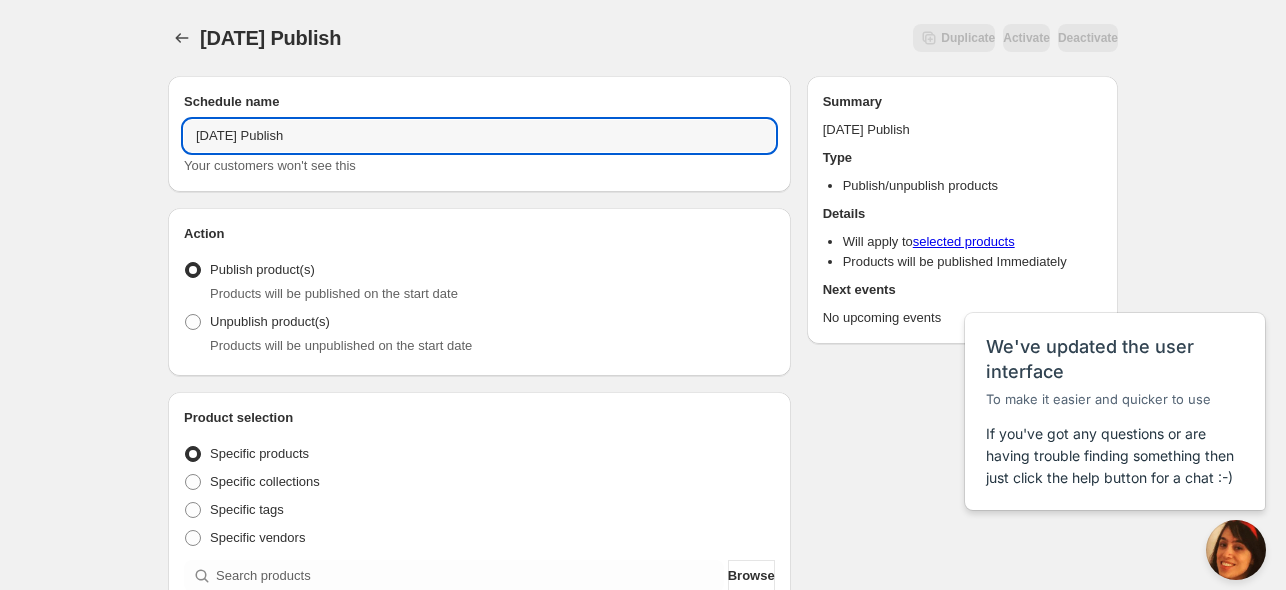 scroll, scrollTop: 200, scrollLeft: 0, axis: vertical 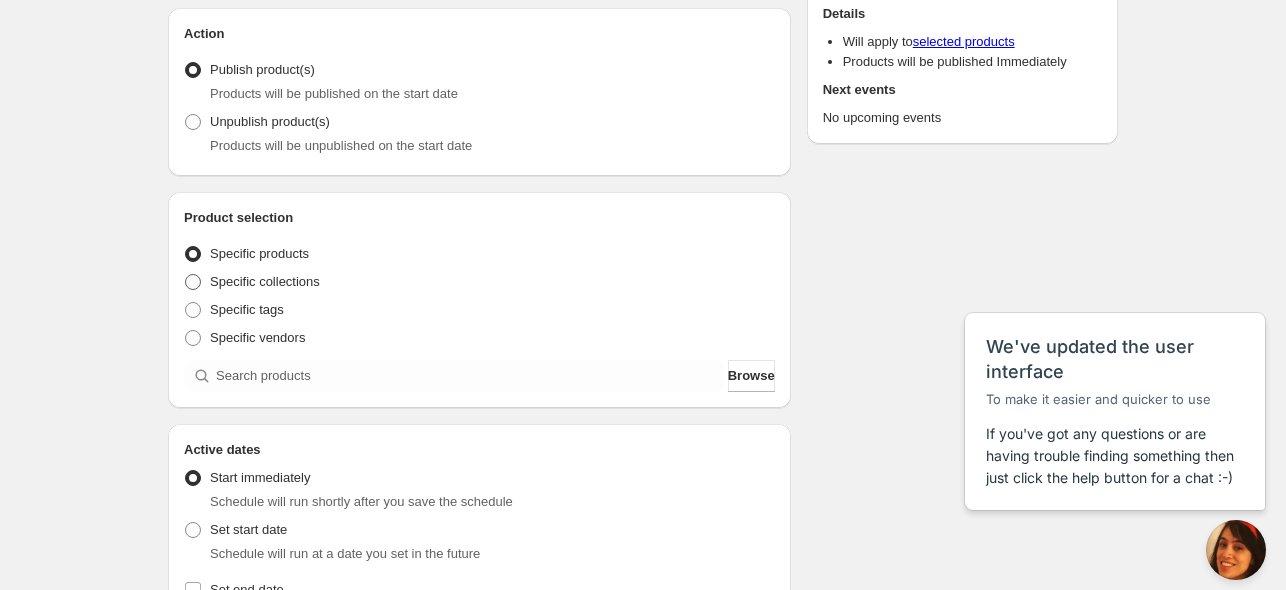 type on "[DATE] Publish" 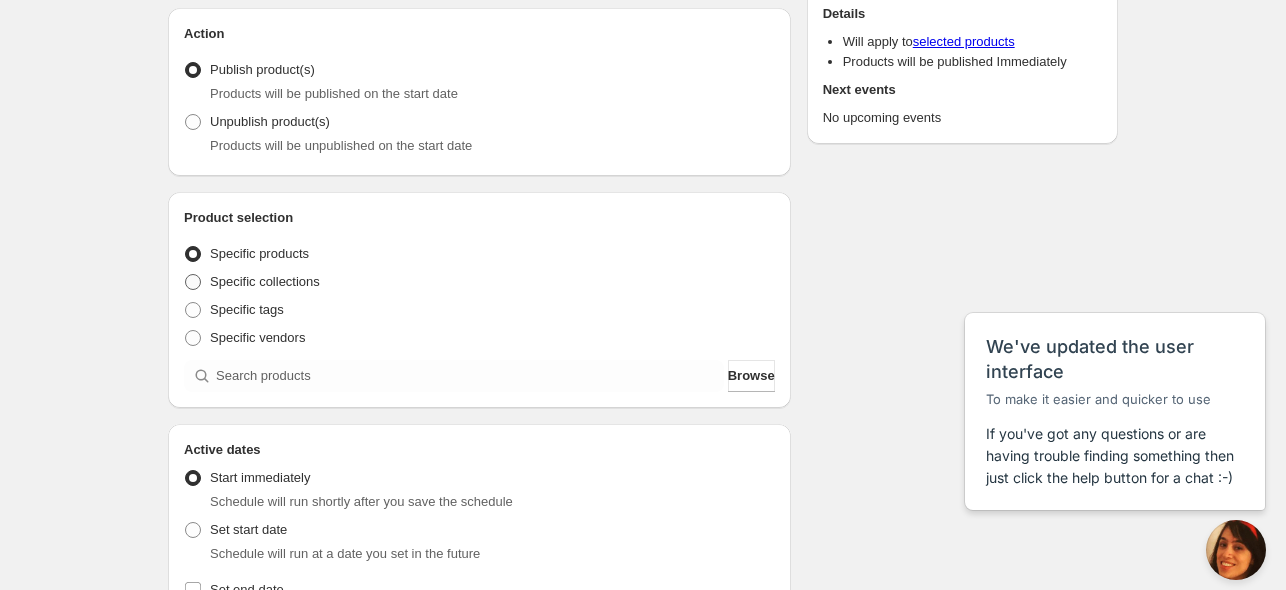 radio on "true" 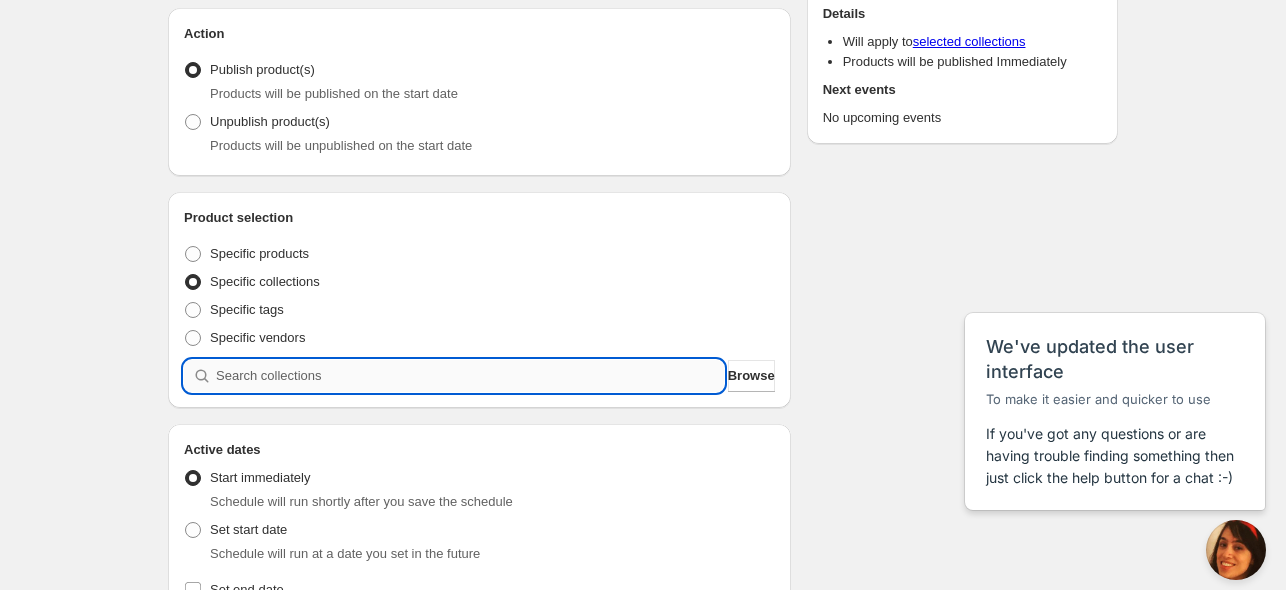 click at bounding box center (470, 376) 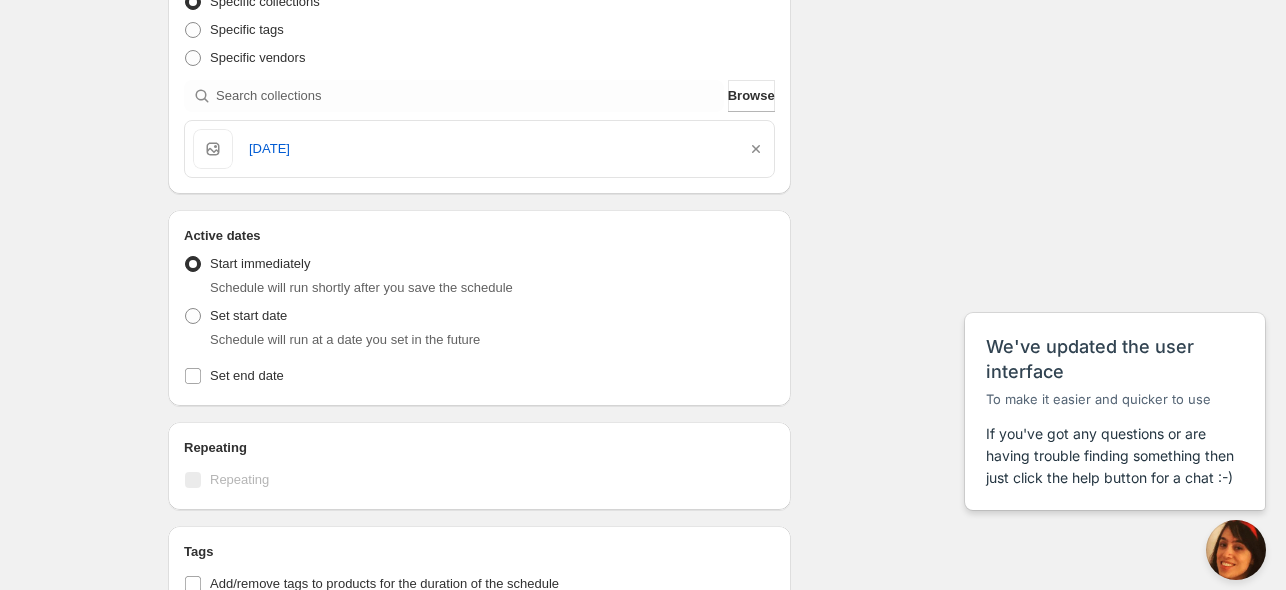 scroll, scrollTop: 500, scrollLeft: 0, axis: vertical 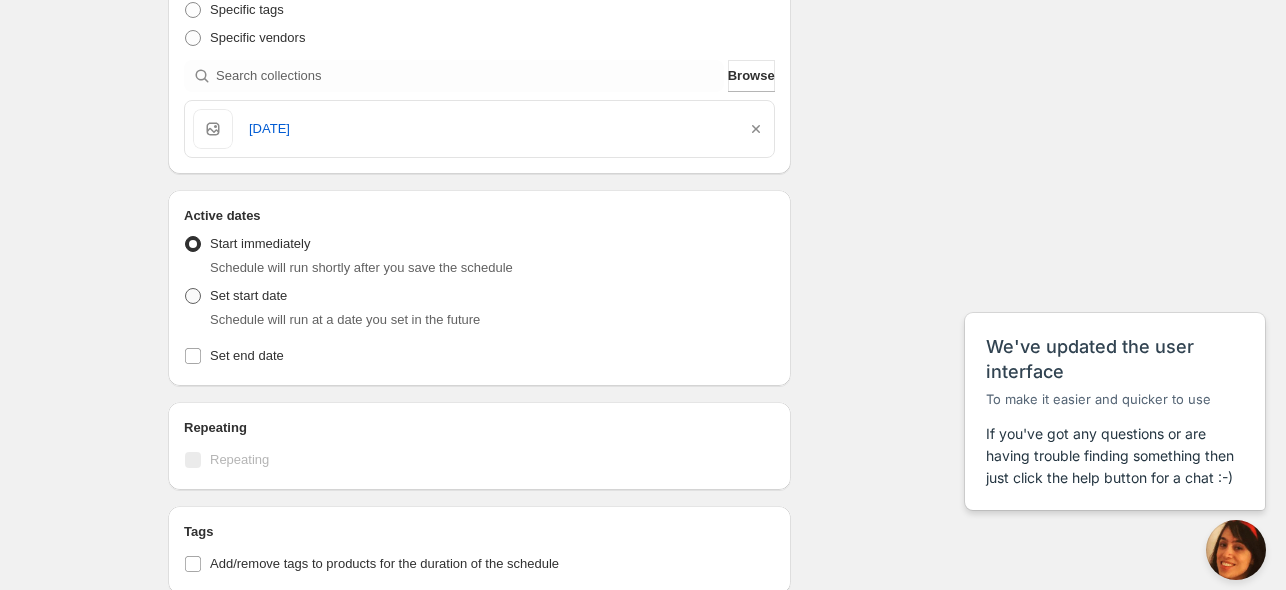 click on "Set start date" at bounding box center (248, 295) 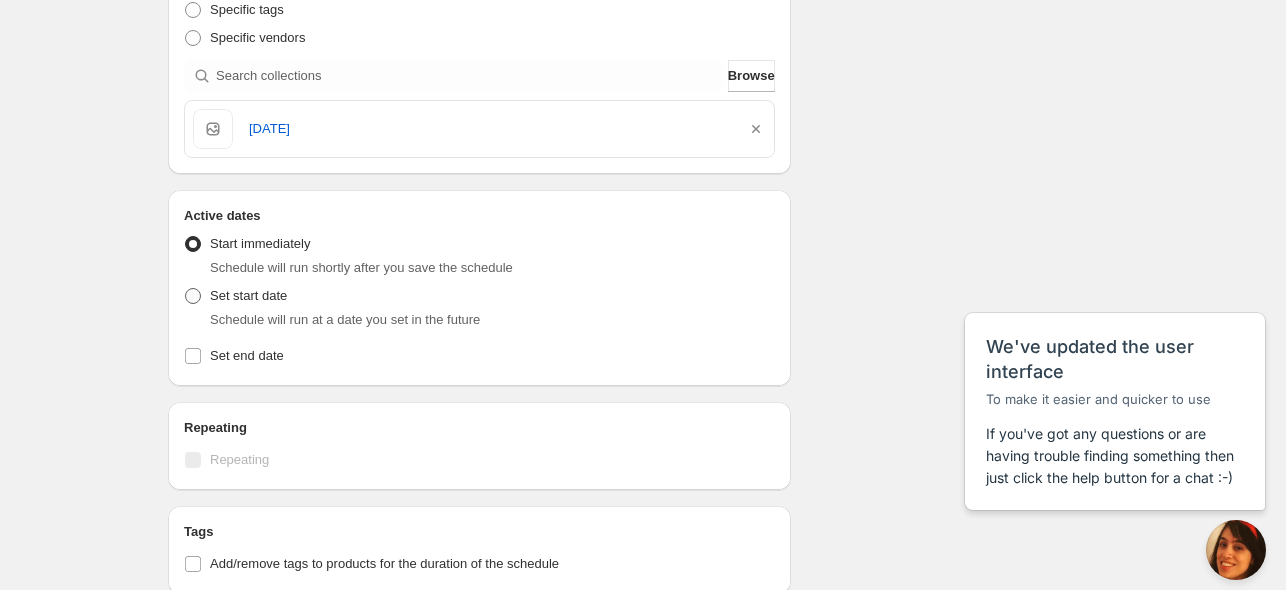 radio on "true" 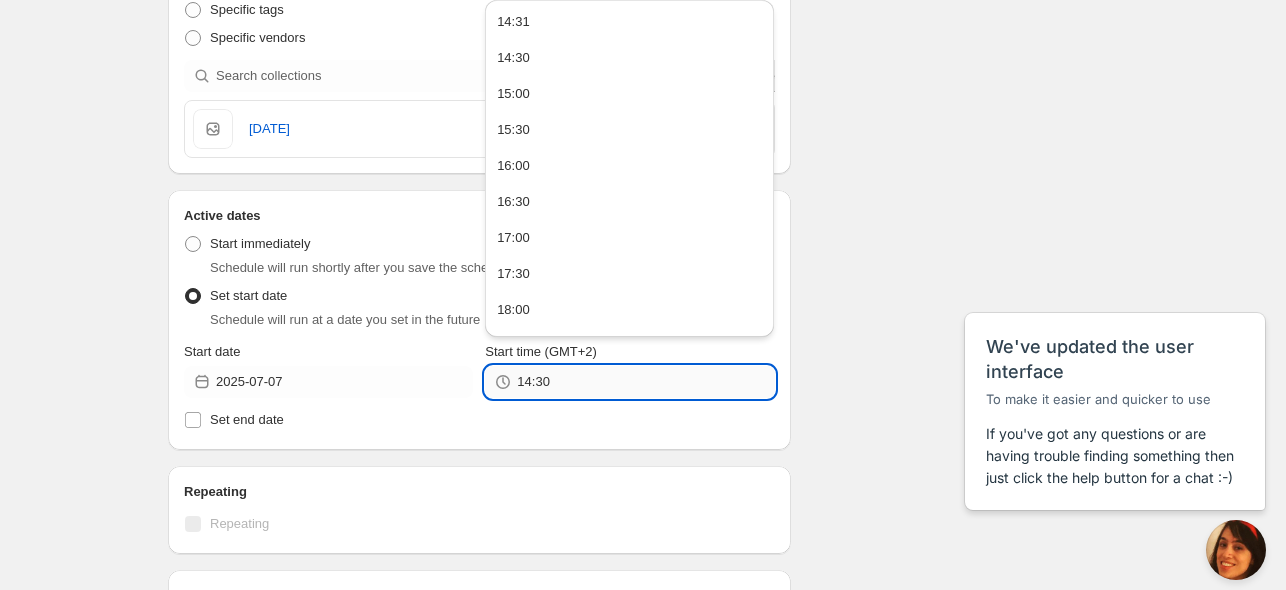 click on "14:30" at bounding box center (645, 382) 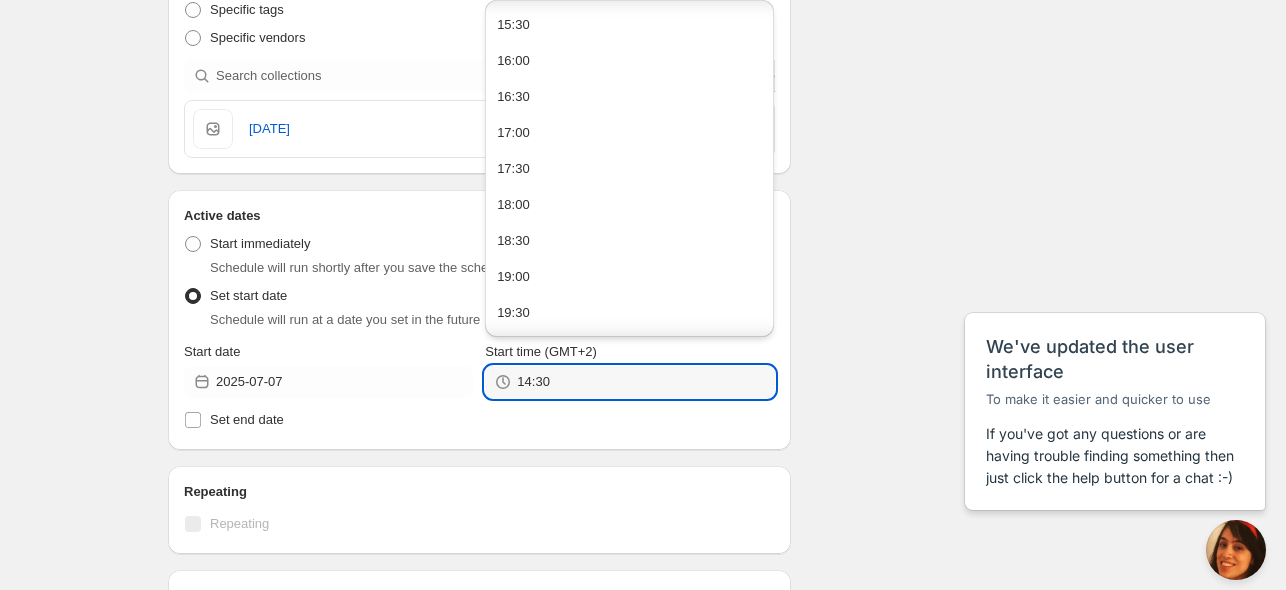 scroll, scrollTop: 391, scrollLeft: 0, axis: vertical 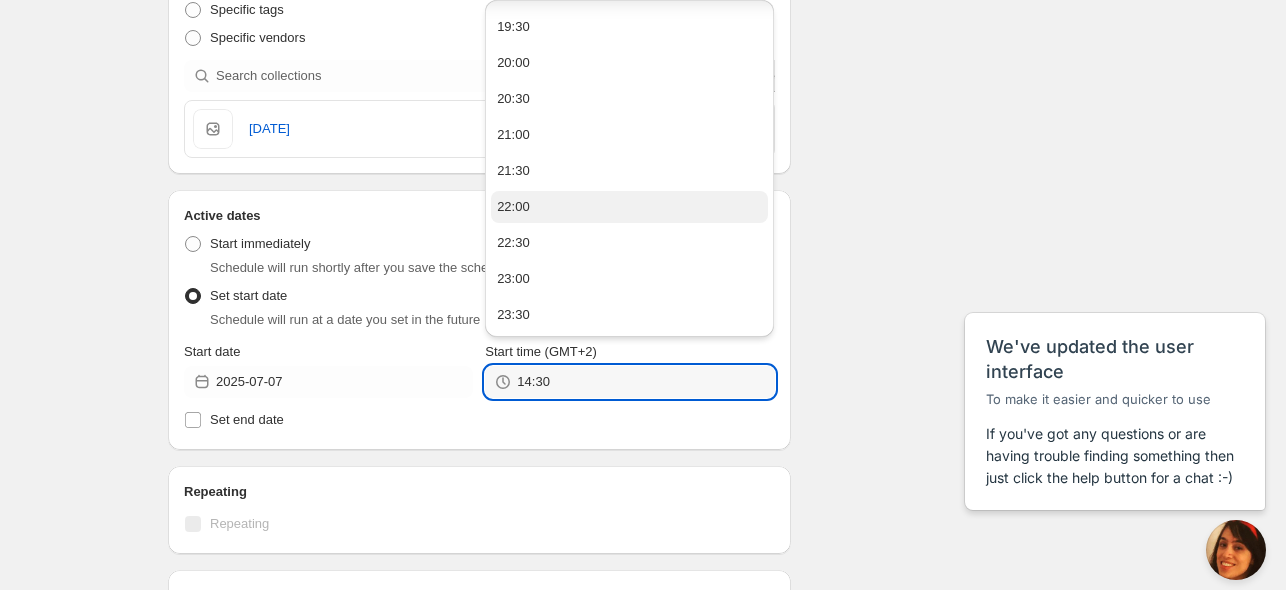 click on "22:00" at bounding box center (629, 207) 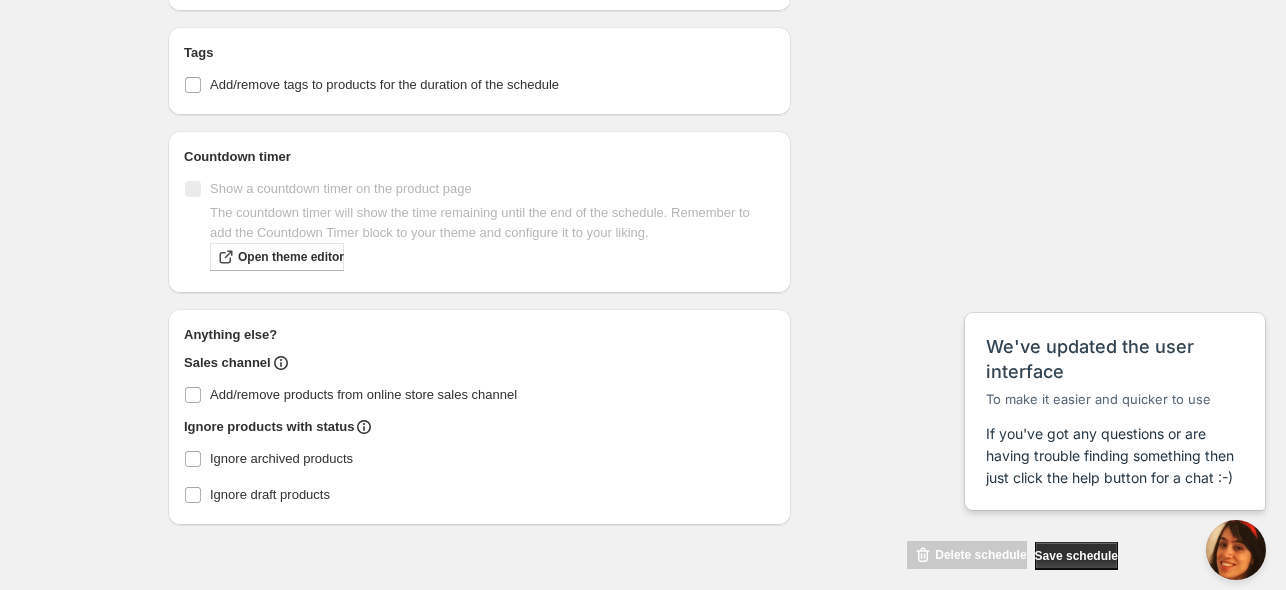 scroll, scrollTop: 1060, scrollLeft: 0, axis: vertical 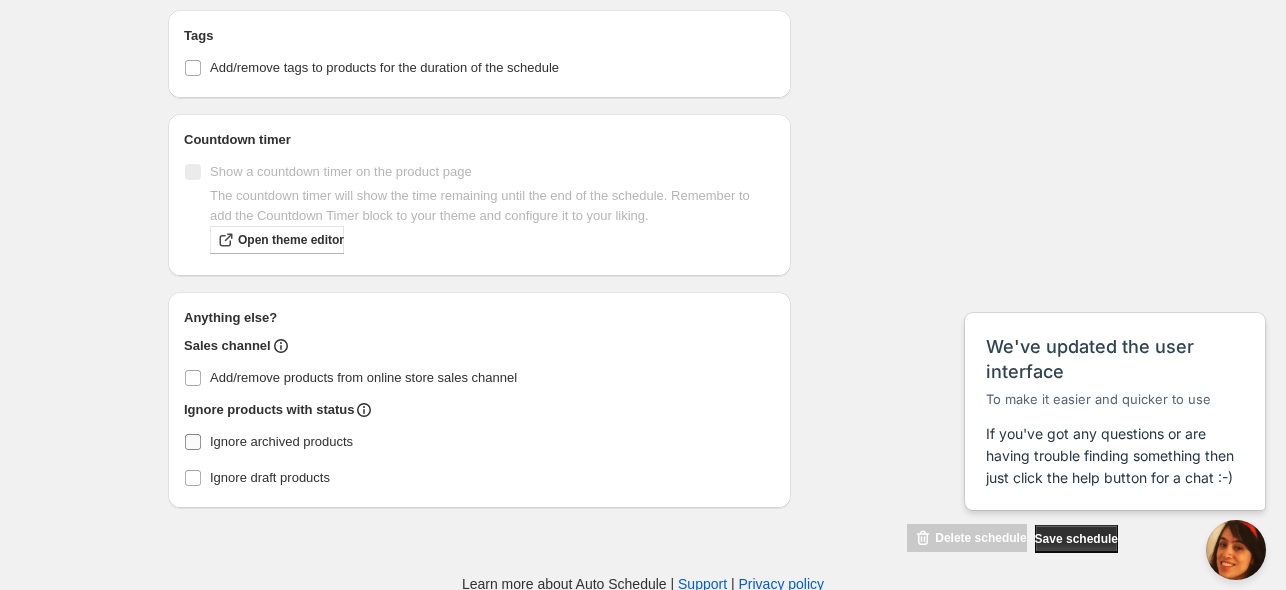 click on "Ignore archived products" at bounding box center [281, 441] 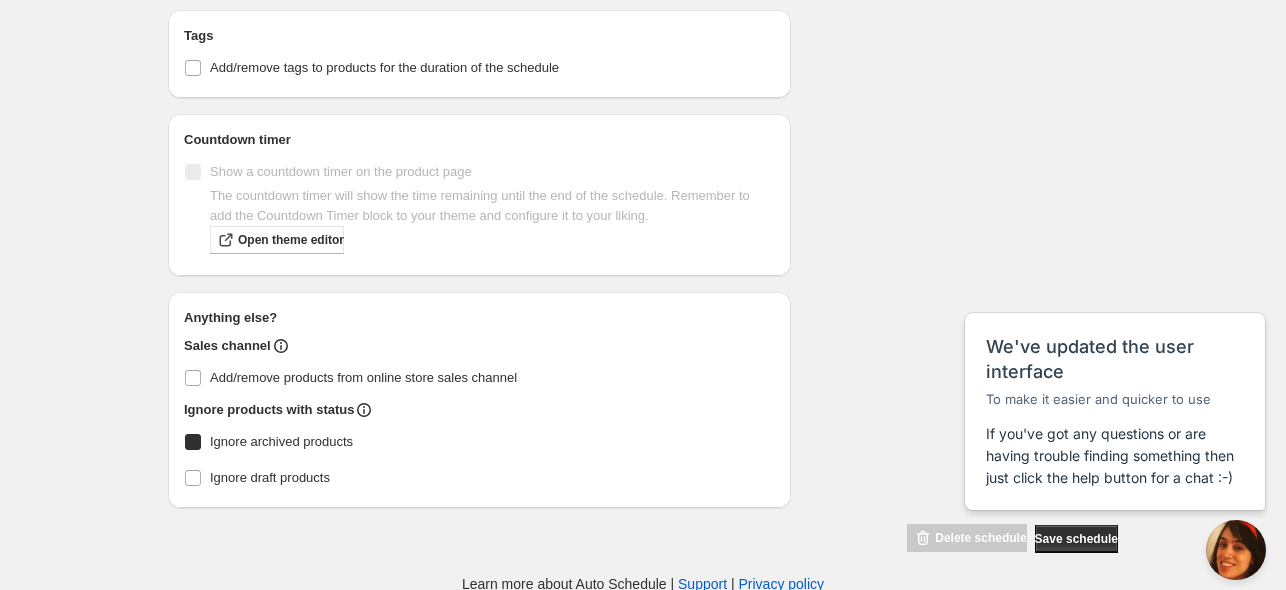 checkbox on "true" 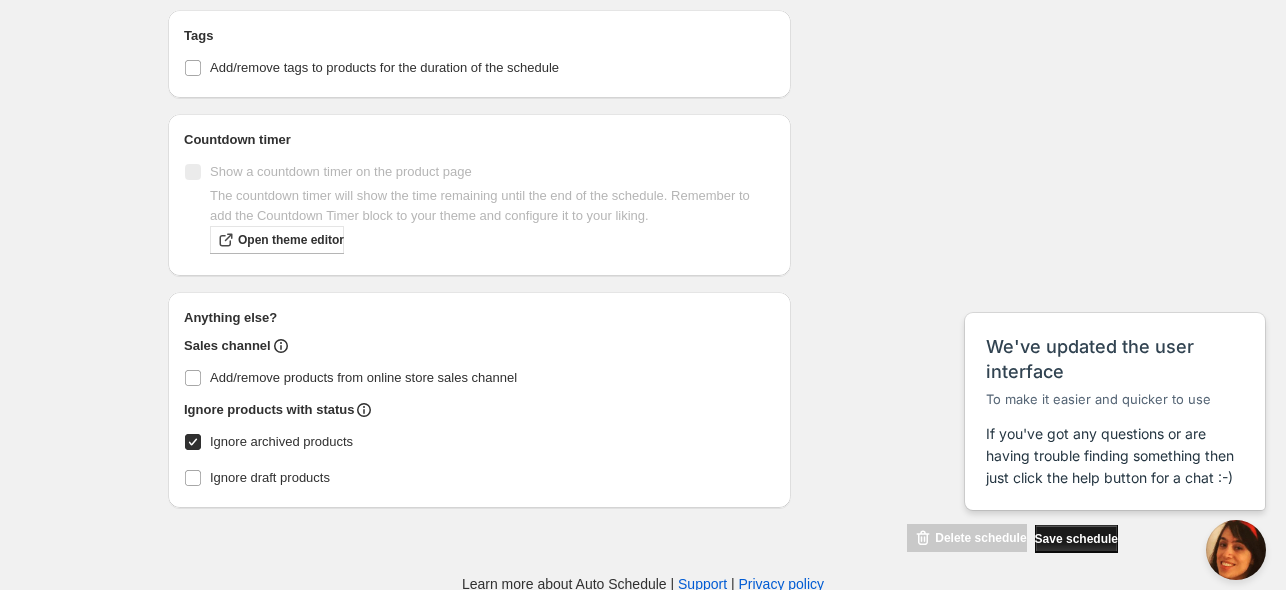 click on "Save schedule" at bounding box center (1076, 539) 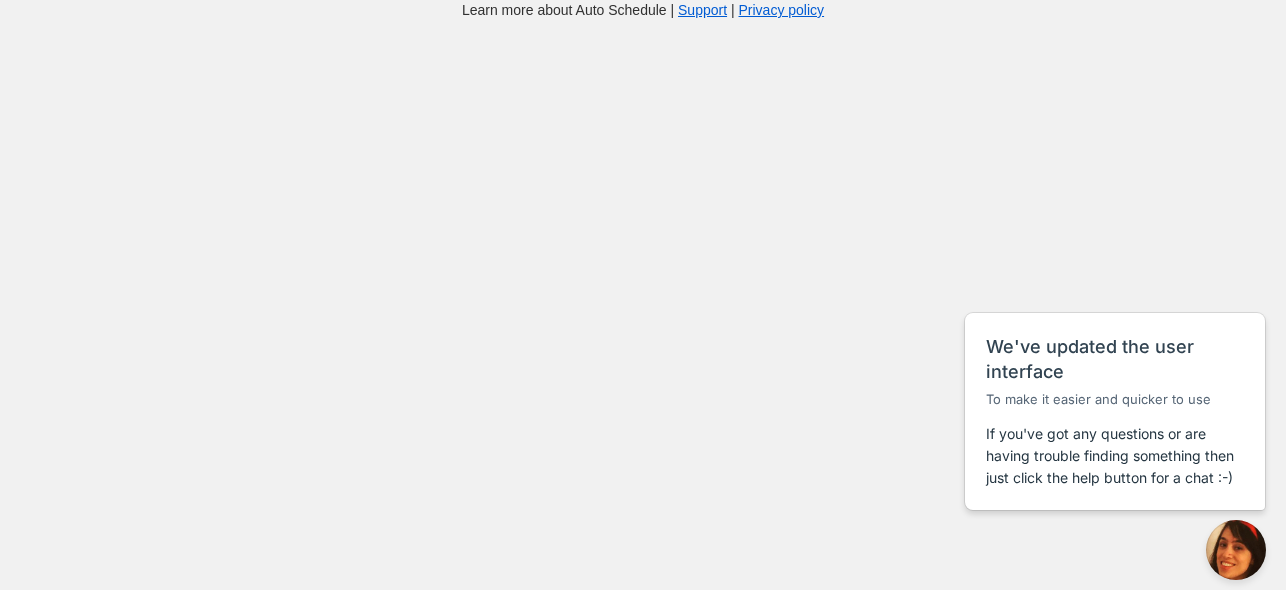 scroll, scrollTop: 0, scrollLeft: 0, axis: both 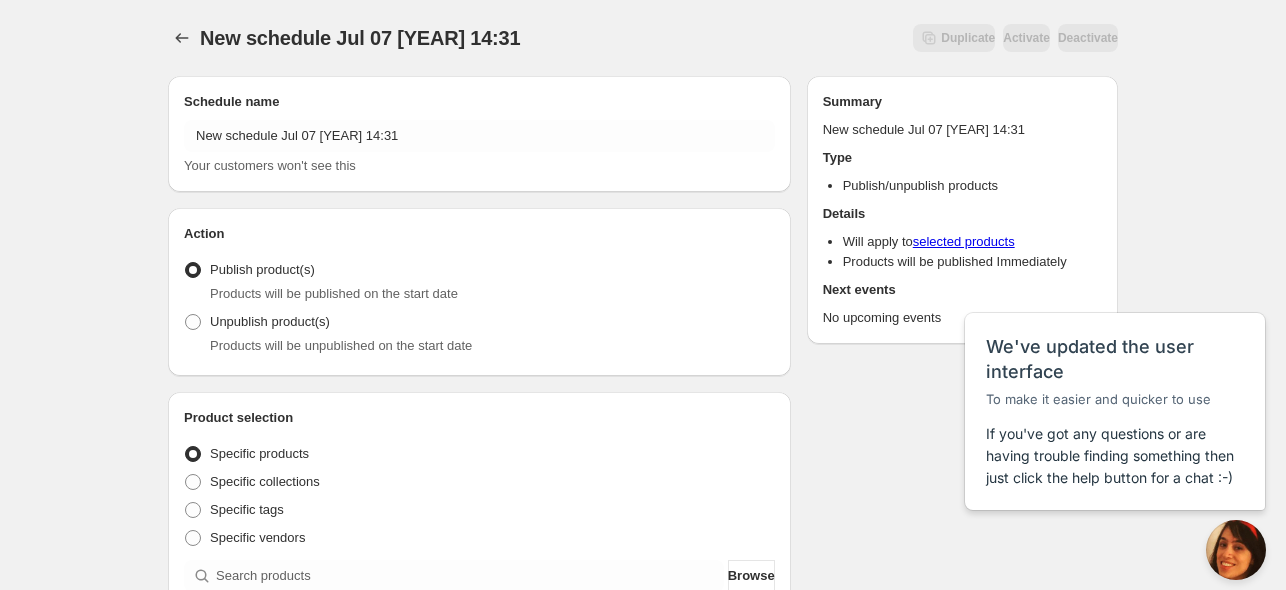 click on "Schedule name New schedule Jul 07 [YEAR] 14:31 Your customers won't see this" at bounding box center [479, 134] 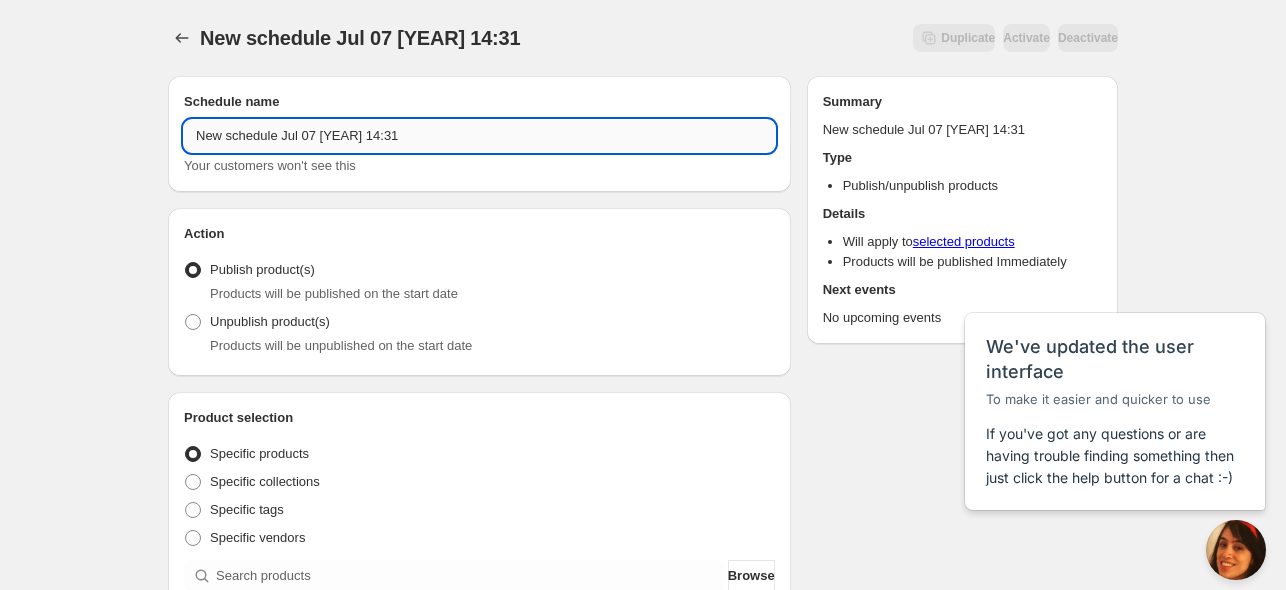 click on "New schedule Jul 07 [YEAR] 14:31" at bounding box center (479, 136) 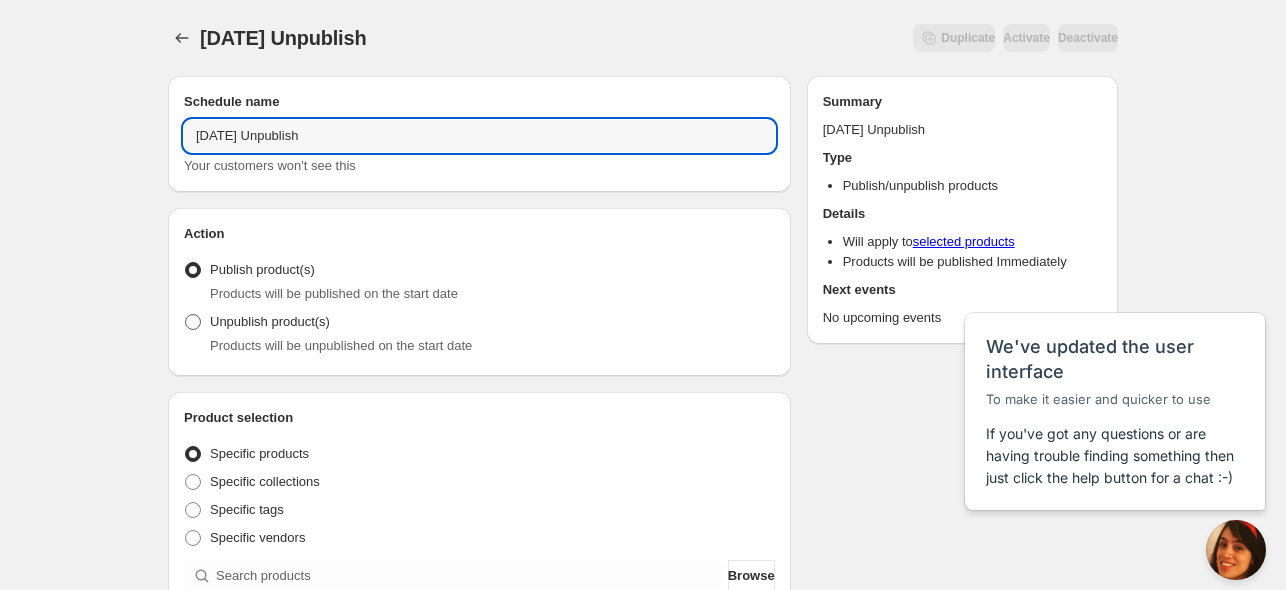 type on "[DATE] Unpublish" 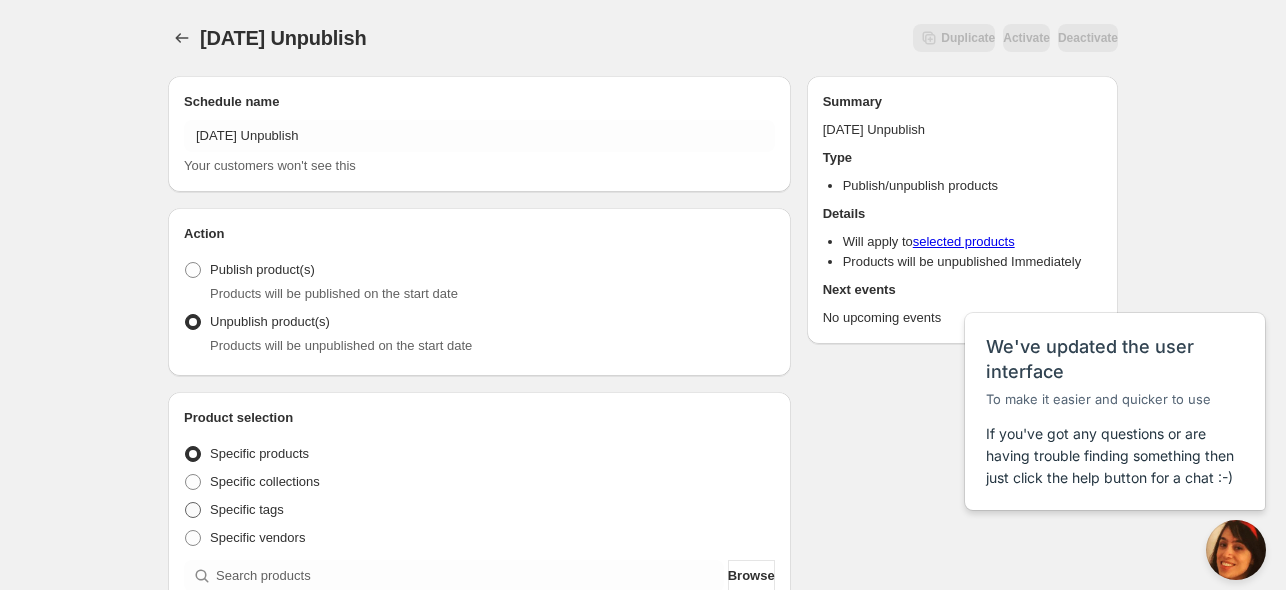 scroll, scrollTop: 200, scrollLeft: 0, axis: vertical 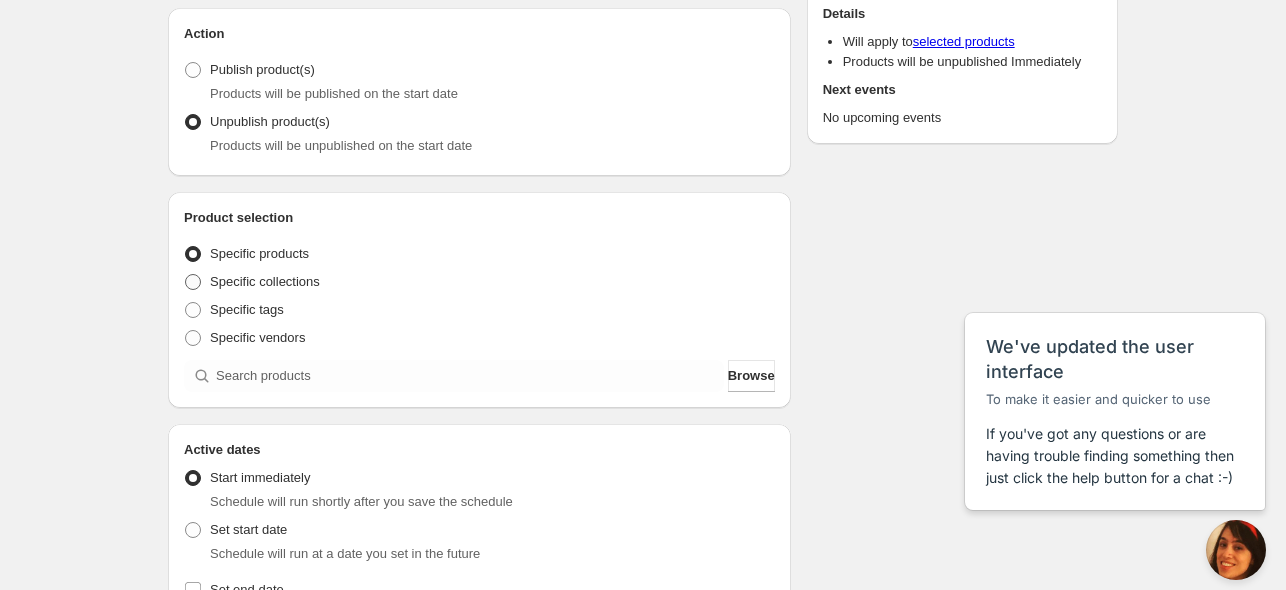 click on "Specific collections" at bounding box center (265, 281) 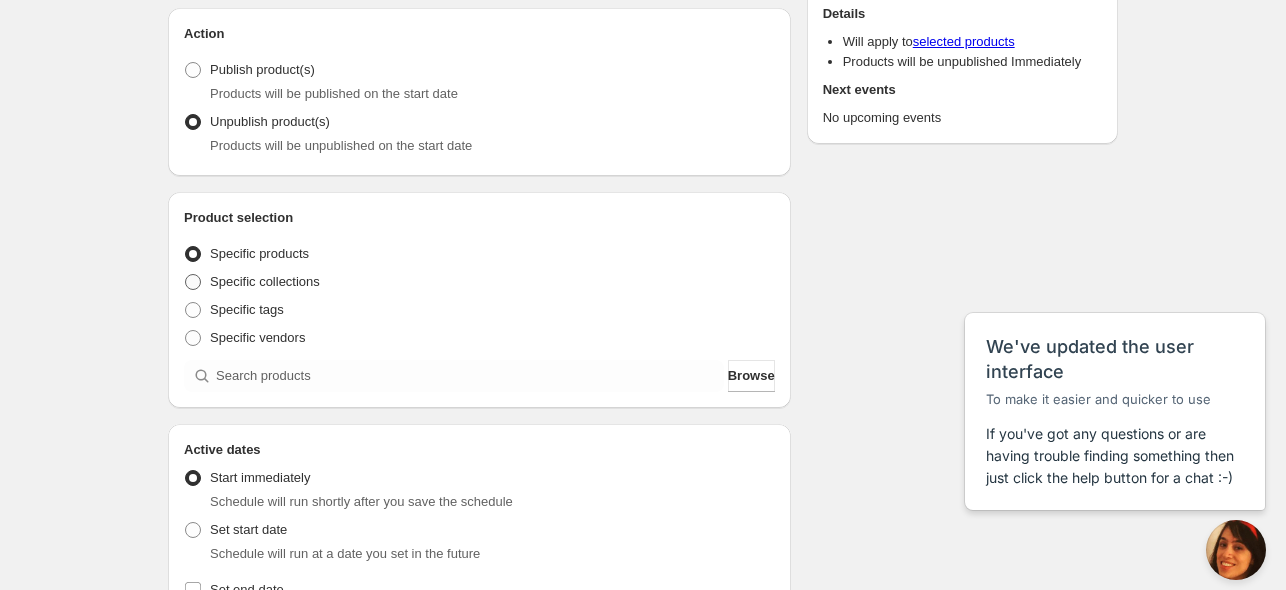 radio on "true" 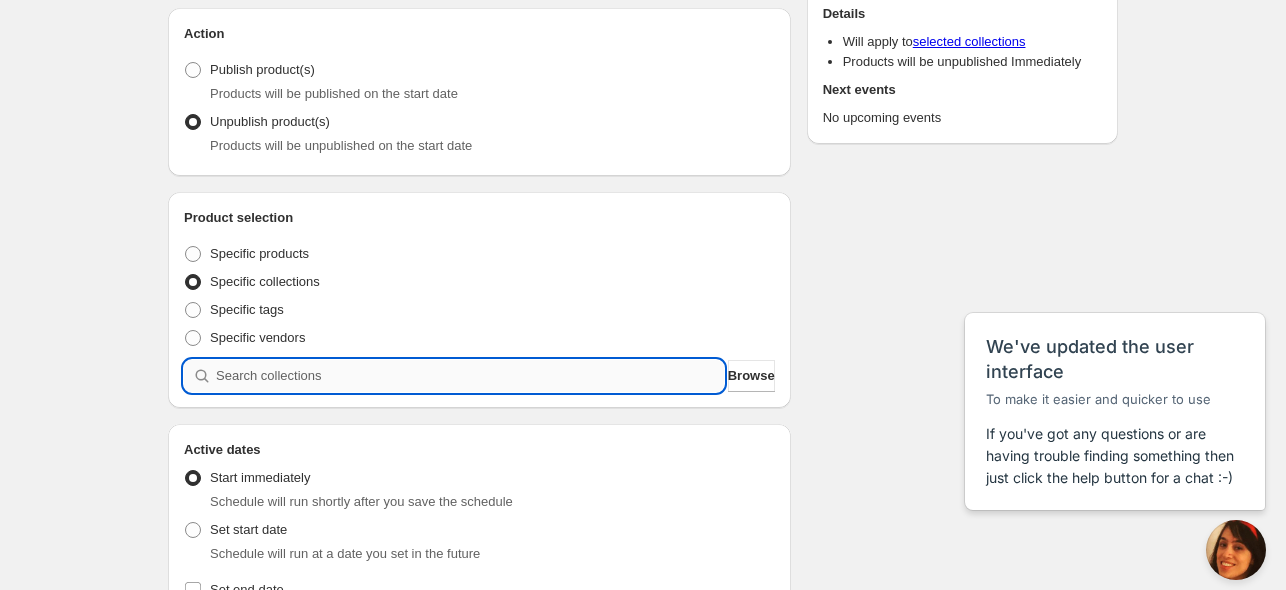 click at bounding box center [470, 376] 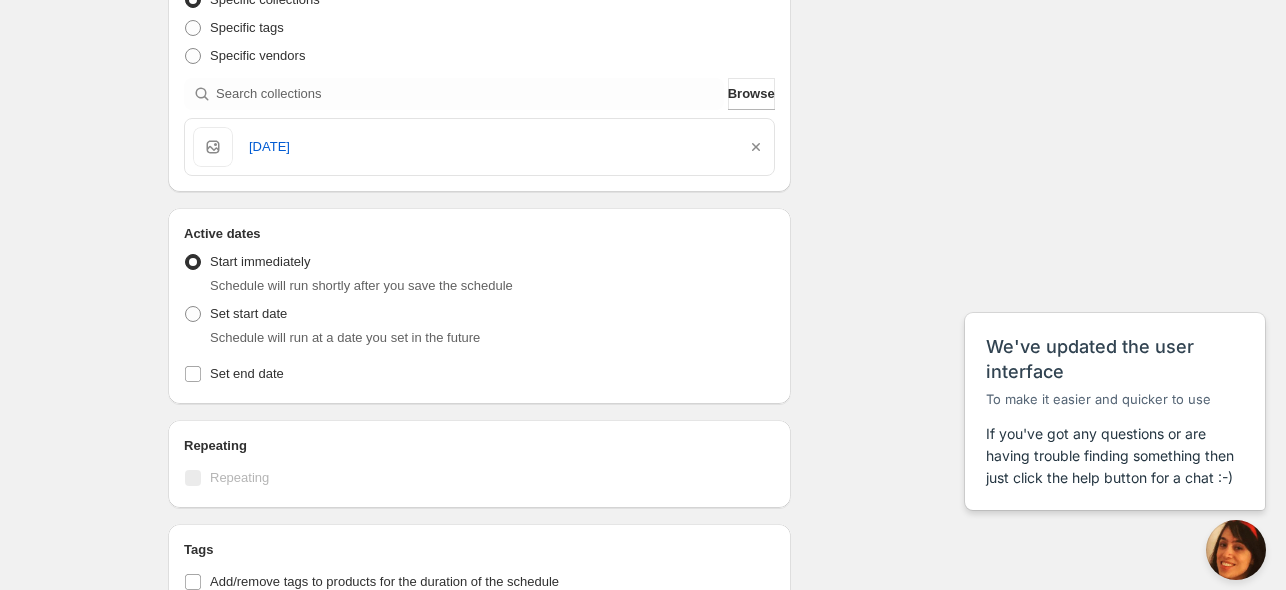 scroll, scrollTop: 600, scrollLeft: 0, axis: vertical 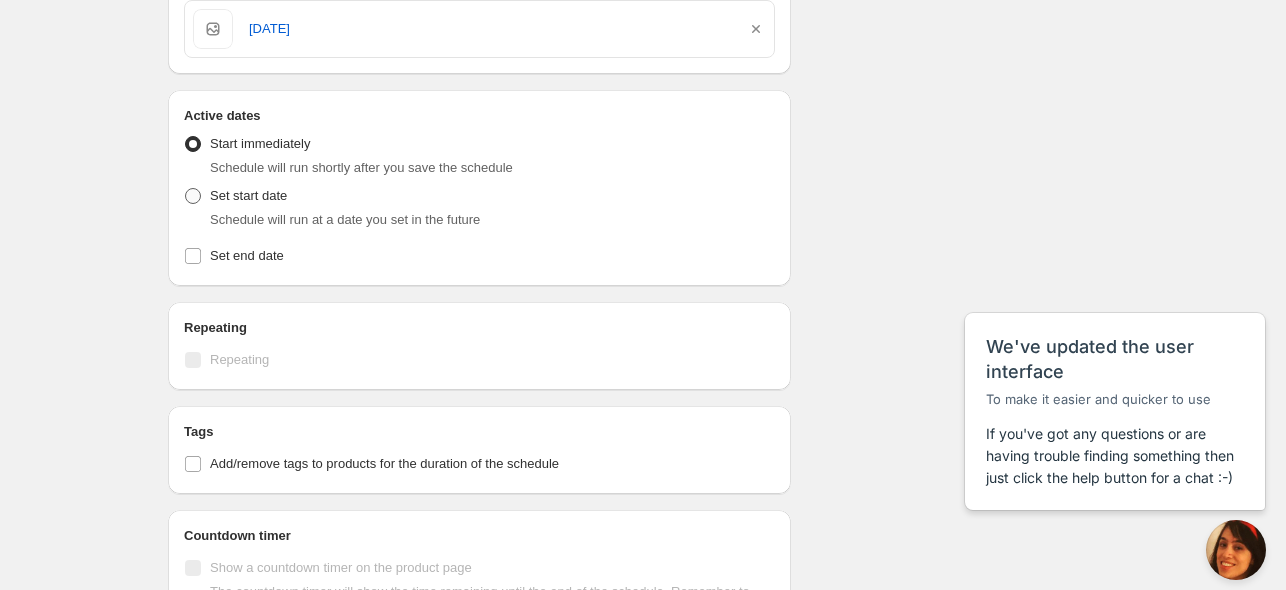 click on "Set start date" at bounding box center (248, 195) 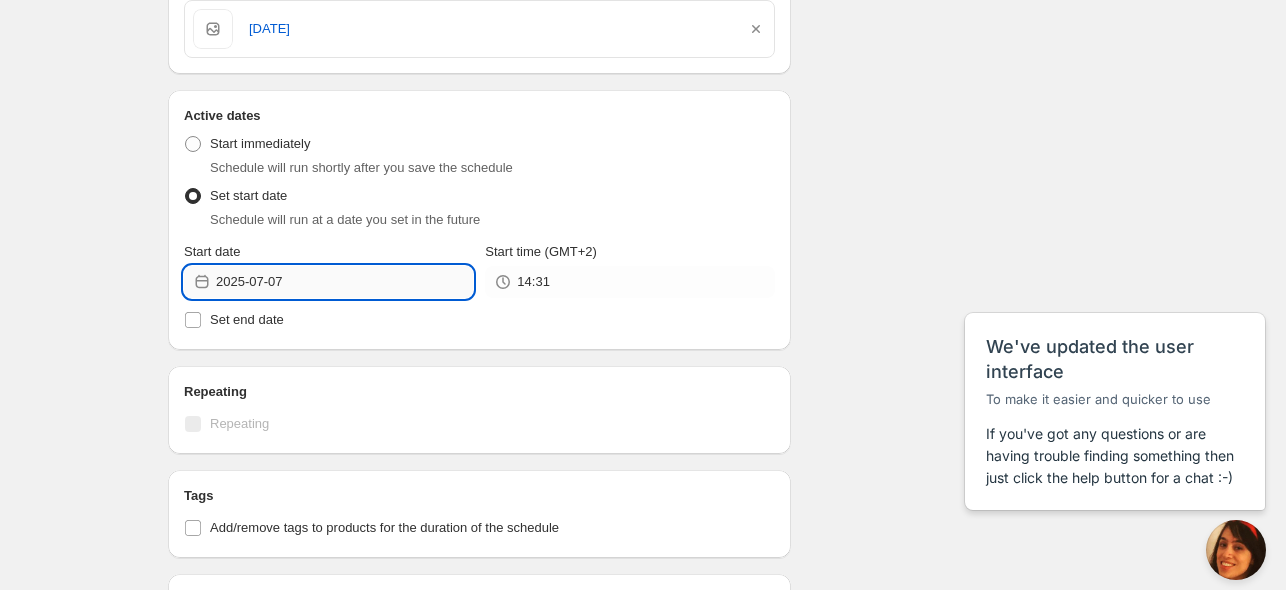 click on "2025-07-07" at bounding box center (344, 282) 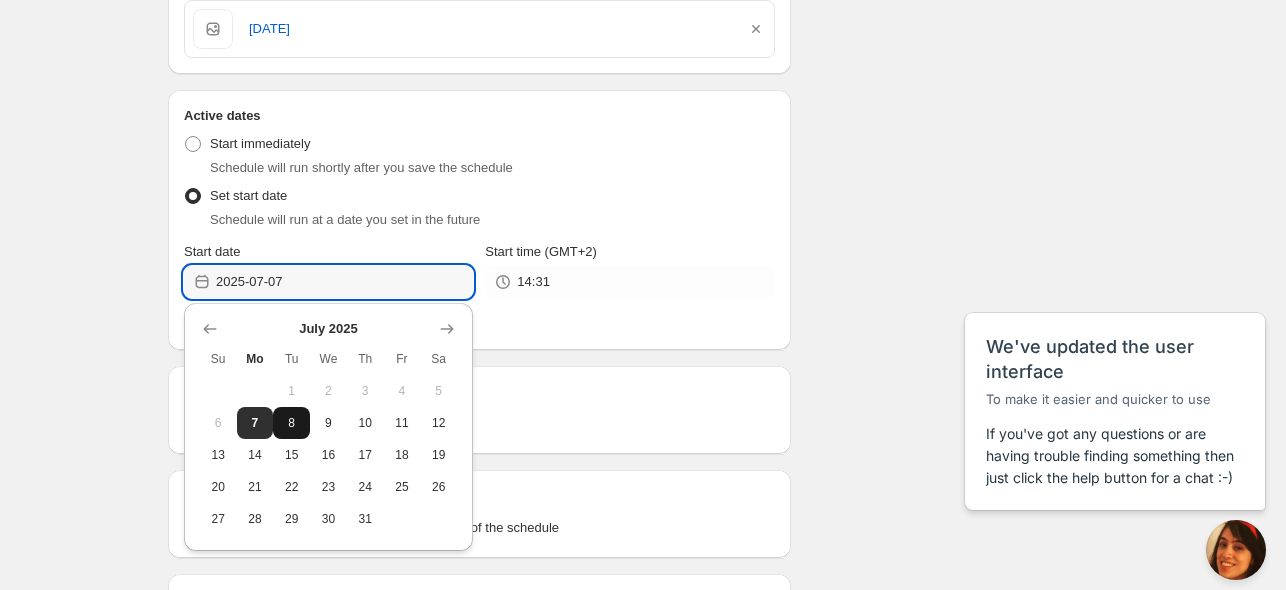 click on "8" at bounding box center [291, 423] 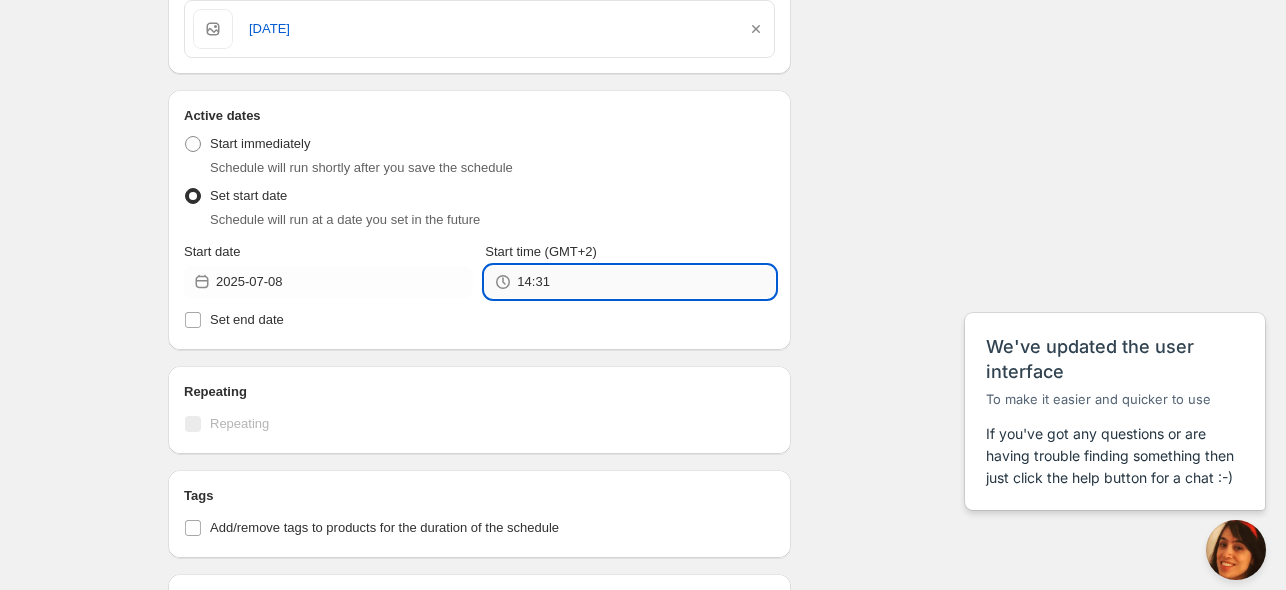 click on "14:31" at bounding box center (645, 282) 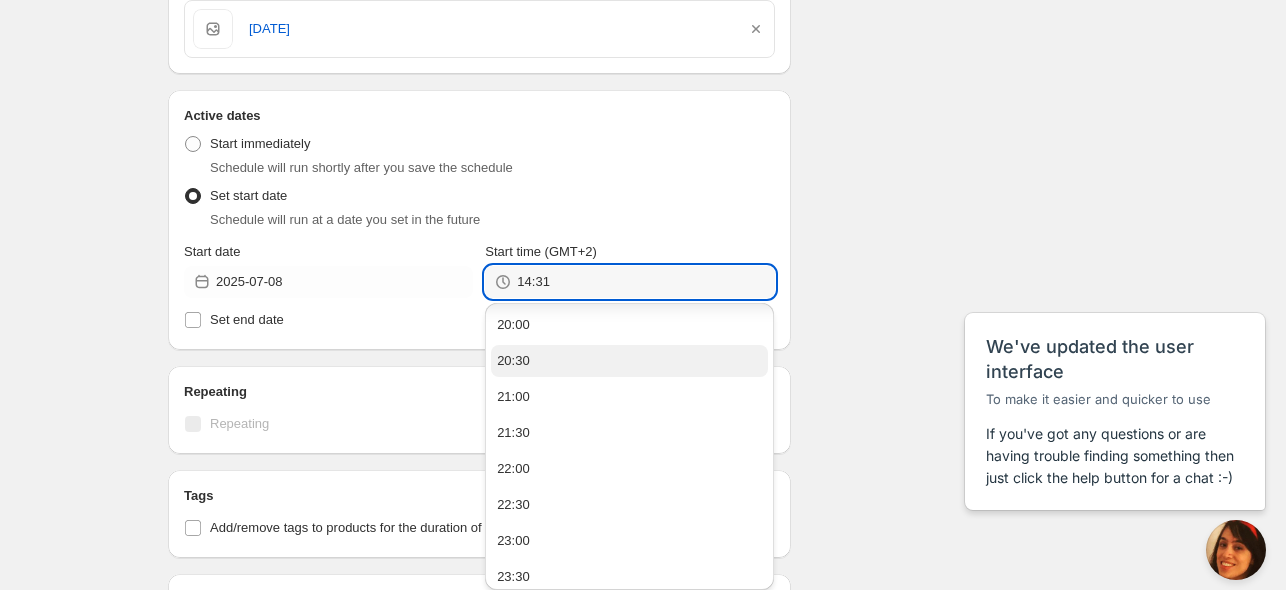 scroll, scrollTop: 1448, scrollLeft: 0, axis: vertical 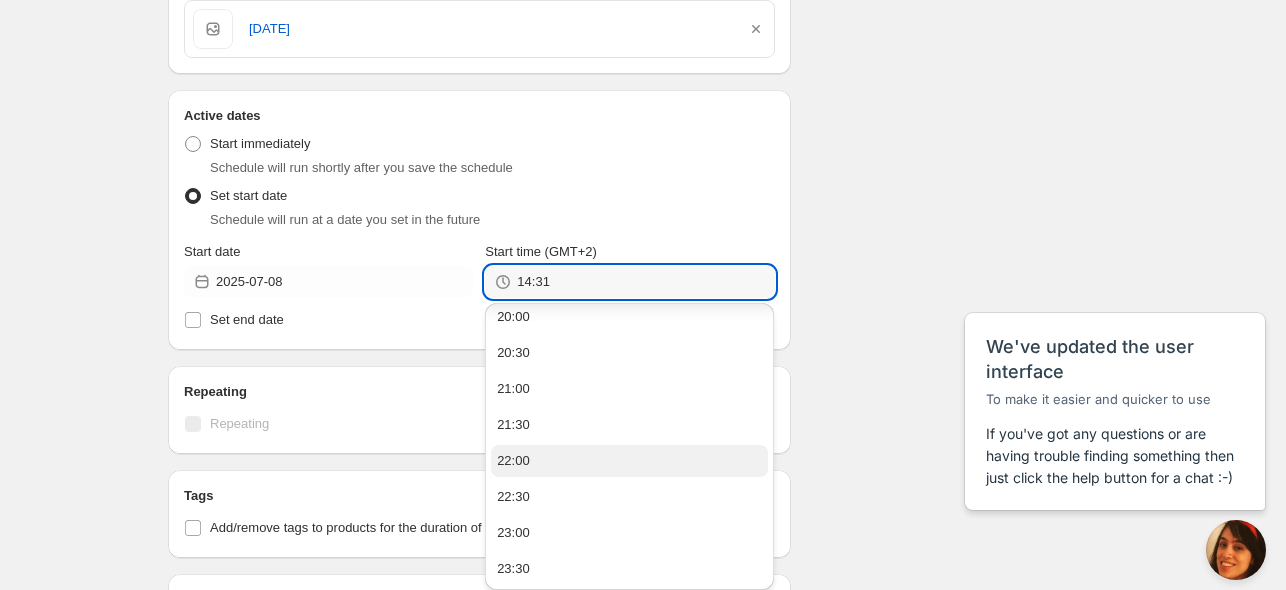 click on "22:00" at bounding box center (629, 461) 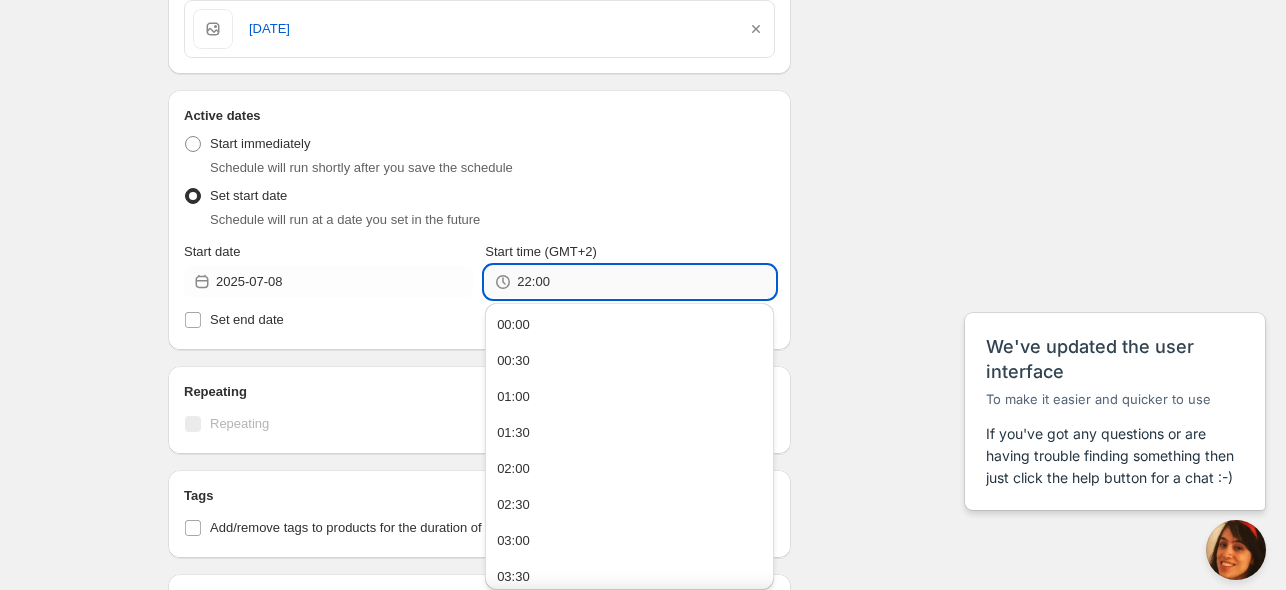 drag, startPoint x: 543, startPoint y: 283, endPoint x: 533, endPoint y: 282, distance: 10.049875 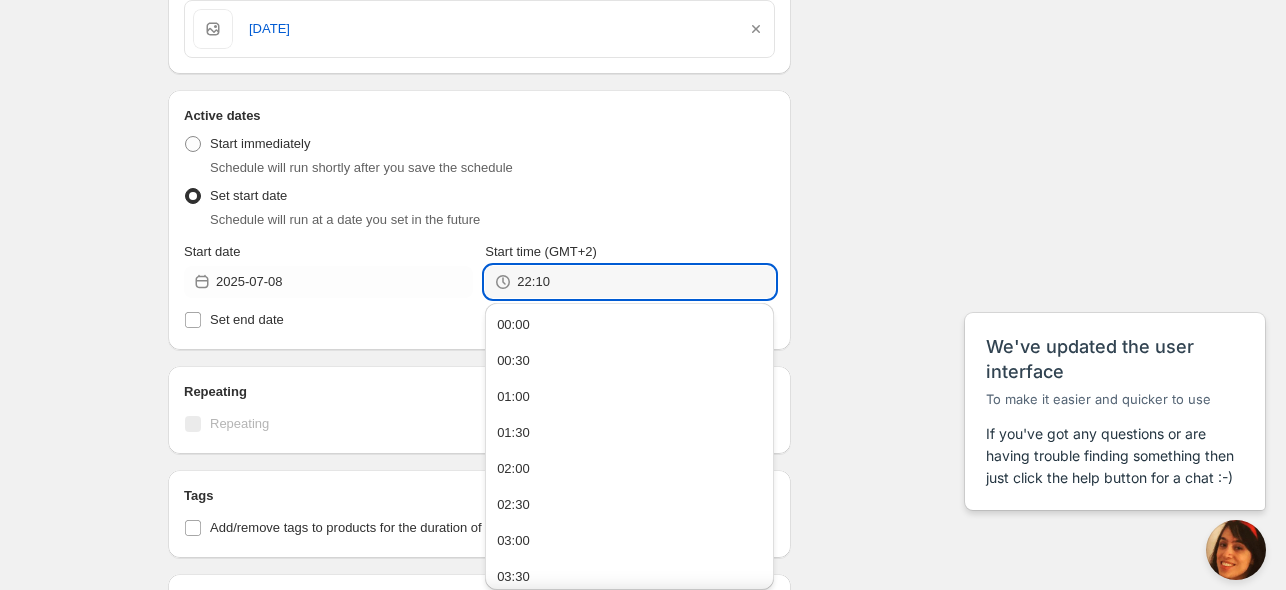 type on "22:10" 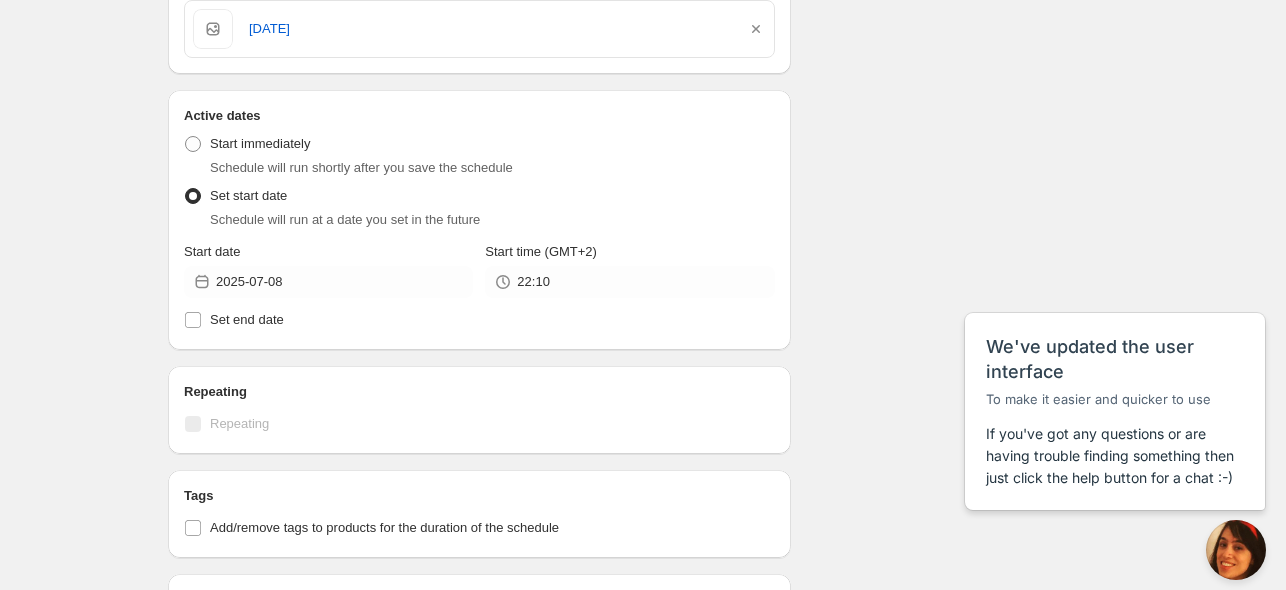 click on "Schedule name [DATE] Unpublish Your customers won't see this Action Action Publish product(s) Products will be published on the start date Unpublish product(s) Products will be unpublished on the start date Product selection Entity type Specific products Specific collections Specific tags Specific vendors Browse [DATE] Active dates Active Date Type Start immediately Schedule will run shortly after you save the schedule Set start date Schedule will run at a date you set in the future Start date [YEAR]-[MONTH]-[DAY] Start time (GMT+2) 22:10 Set end date Repeating Repeating Ok Cancel Every 1 Date range Days Weeks Months Years Days Ends Never On specific date After a number of occurances Tags Add/remove tags to products for the duration of the schedule Countdown timer Show a countdown timer on the product page The countdown timer will show the time remaining until the end of the schedule. Remember to add the Countdown Timer block to your theme and configure it to your liking. Open theme editor Anything else? Type" at bounding box center (635, 235) 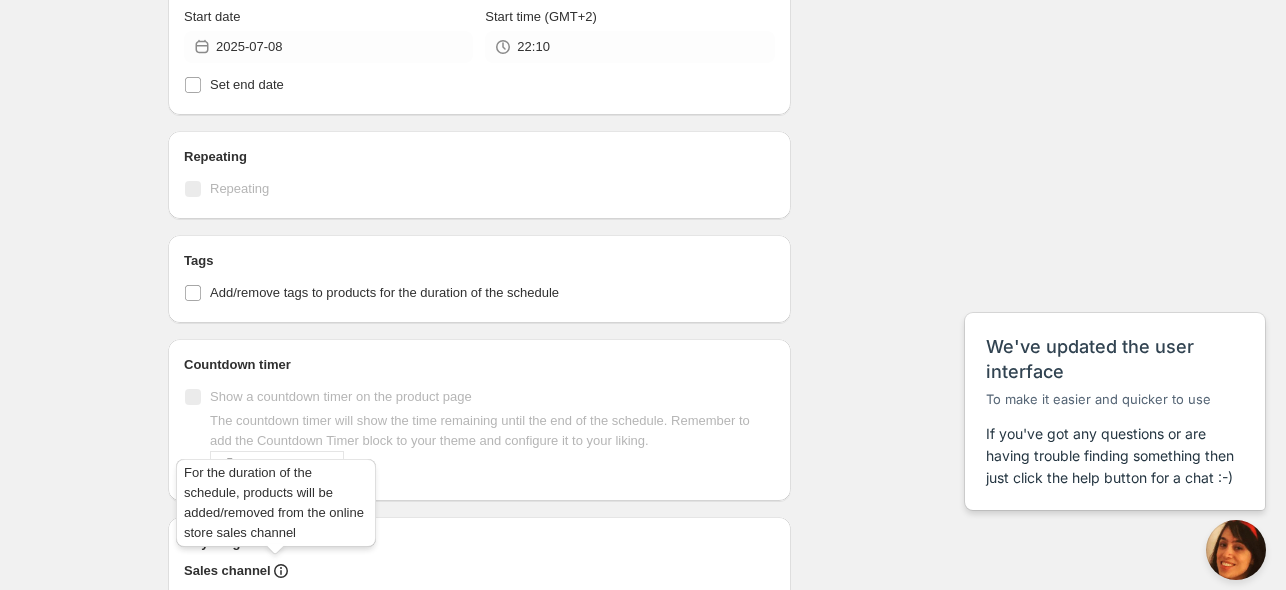 scroll, scrollTop: 656, scrollLeft: 0, axis: vertical 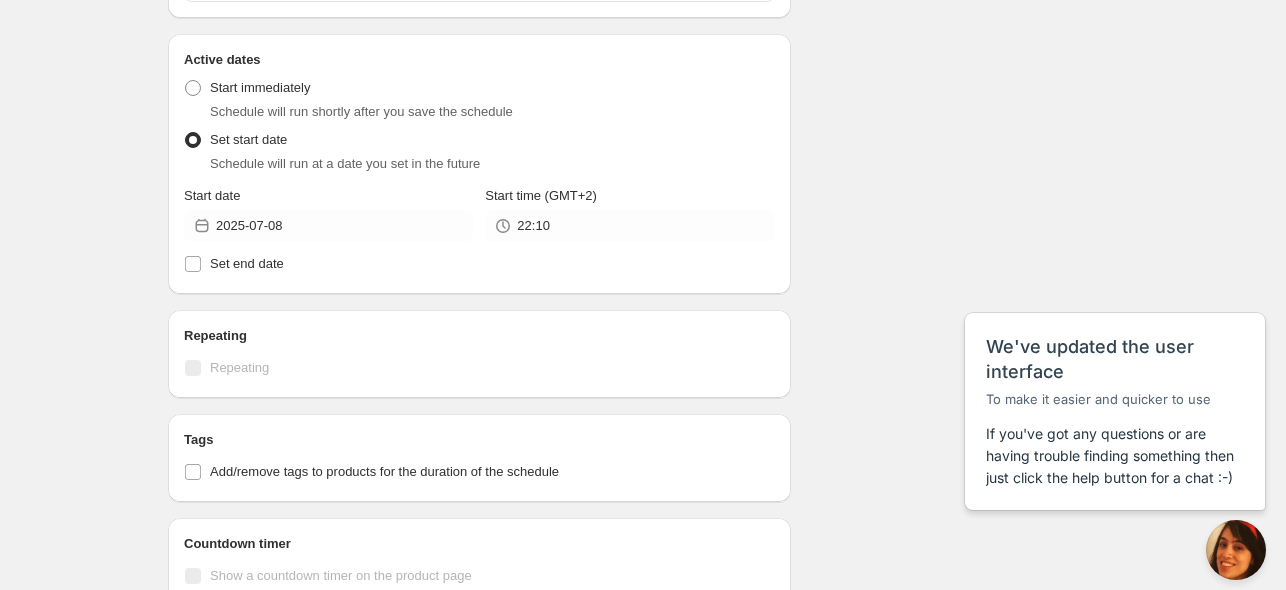 click on "Schedule name [DATE] Unpublish Your customers won't see this Action Action Publish product(s) Products will be published on the start date Unpublish product(s) Products will be unpublished on the start date Product selection Entity type Specific products Specific collections Specific tags Specific vendors Browse [DATE] Active dates Active Date Type Start immediately Schedule will run shortly after you save the schedule Set start date Schedule will run at a date you set in the future Start date [YEAR]-[MONTH]-[DAY] Start time (GMT+2) 22:10 Set end date Repeating Repeating Ok Cancel Every 1 Date range Days Weeks Months Years Days Ends Never On specific date After a number of occurances Tags Add/remove tags to products for the duration of the schedule Countdown timer Show a countdown timer on the product page The countdown timer will show the time remaining until the end of the schedule. Remember to add the Countdown Timer block to your theme and configure it to your liking. Open theme editor Anything else? Type" at bounding box center [635, 179] 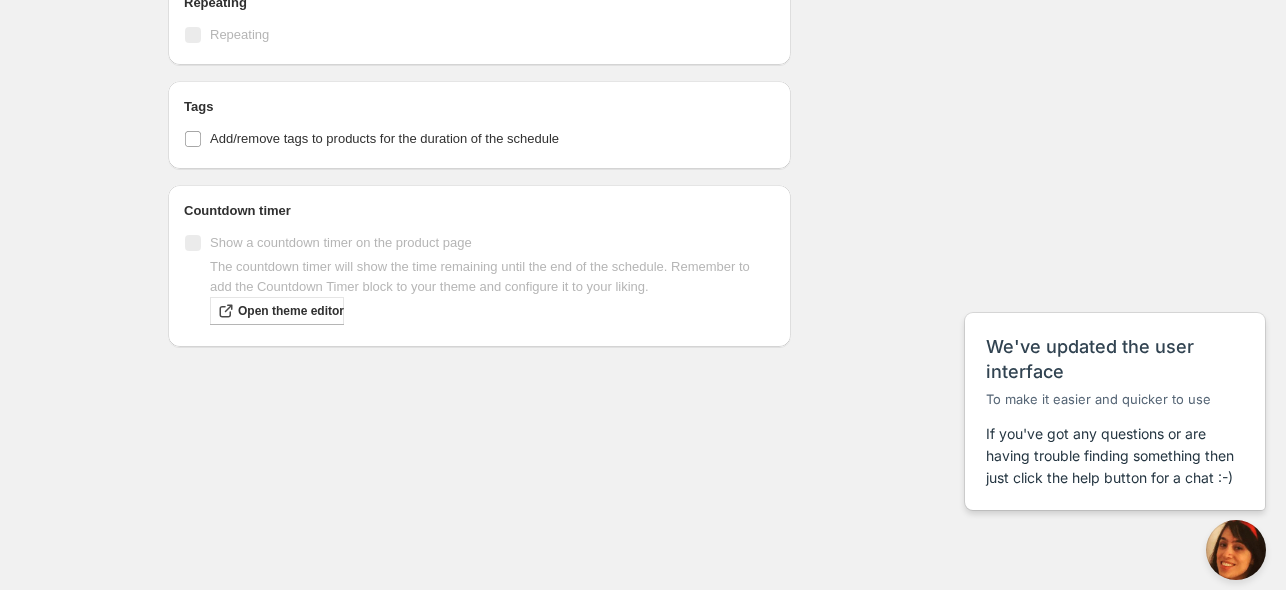 scroll, scrollTop: 1056, scrollLeft: 0, axis: vertical 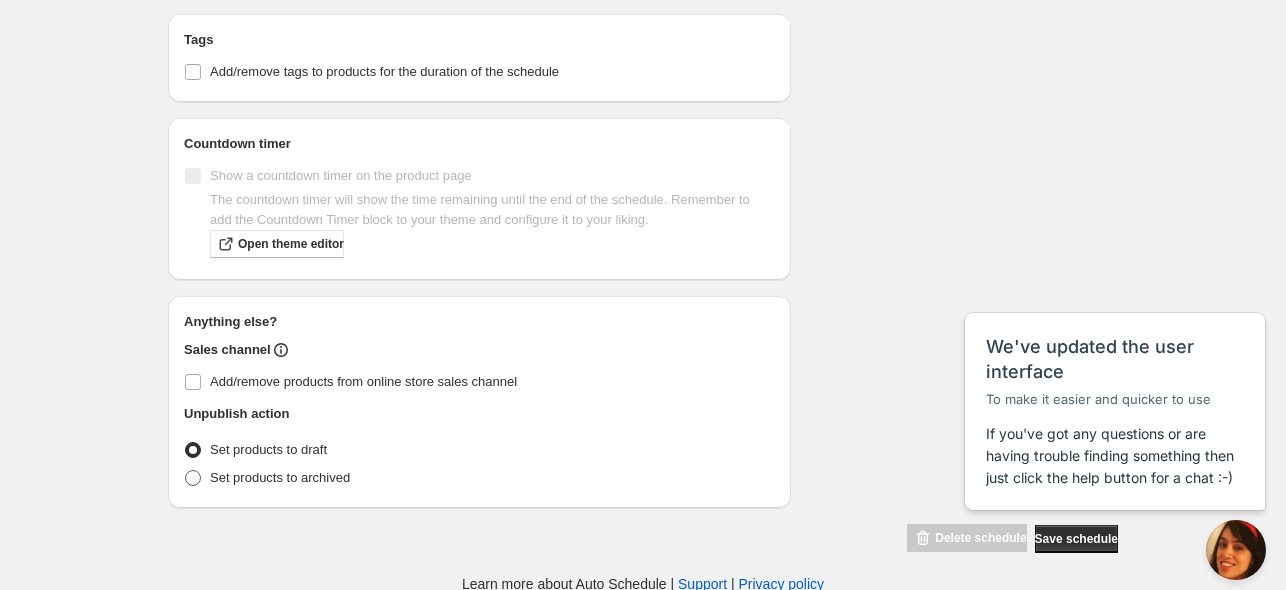 click on "Set products to archived" at bounding box center (280, 477) 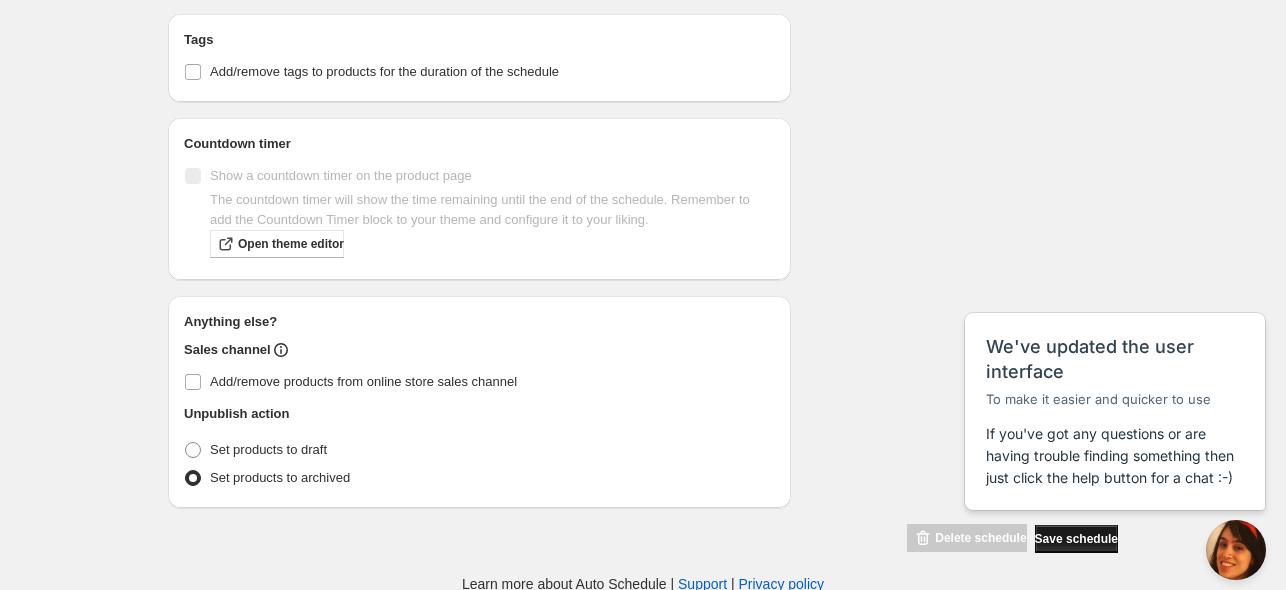 click on "Save schedule" at bounding box center (966, 538) 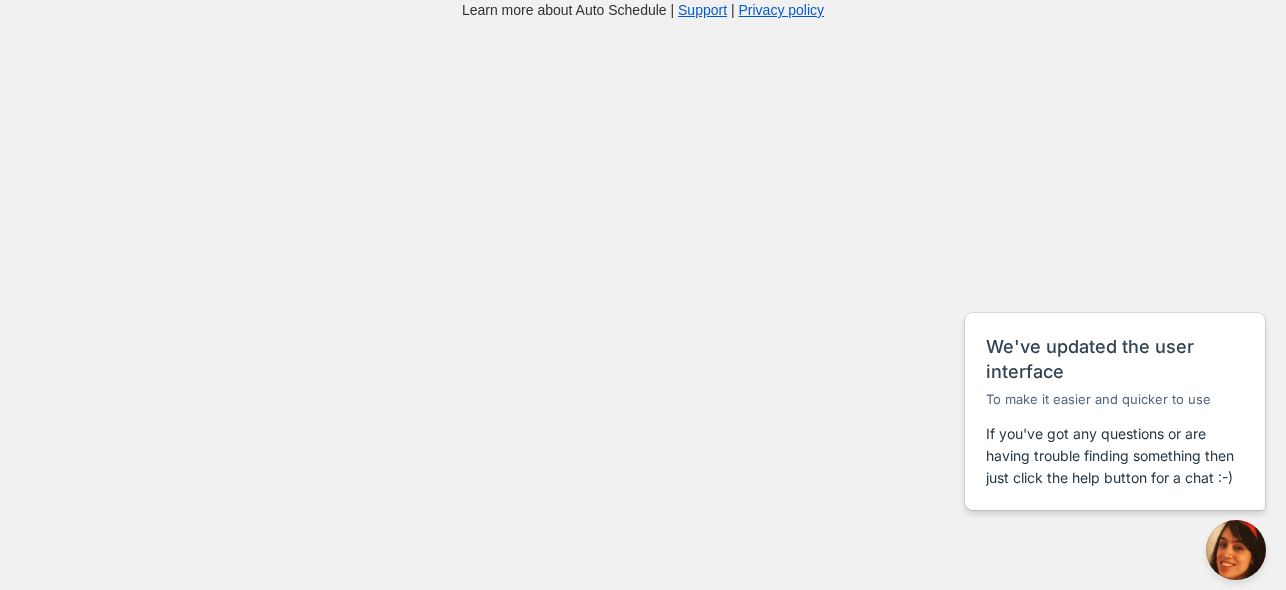 scroll, scrollTop: 0, scrollLeft: 0, axis: both 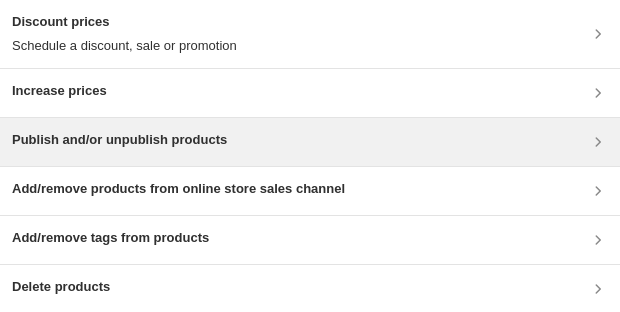 click on "Publish and/or unpublish products" at bounding box center (119, 142) 